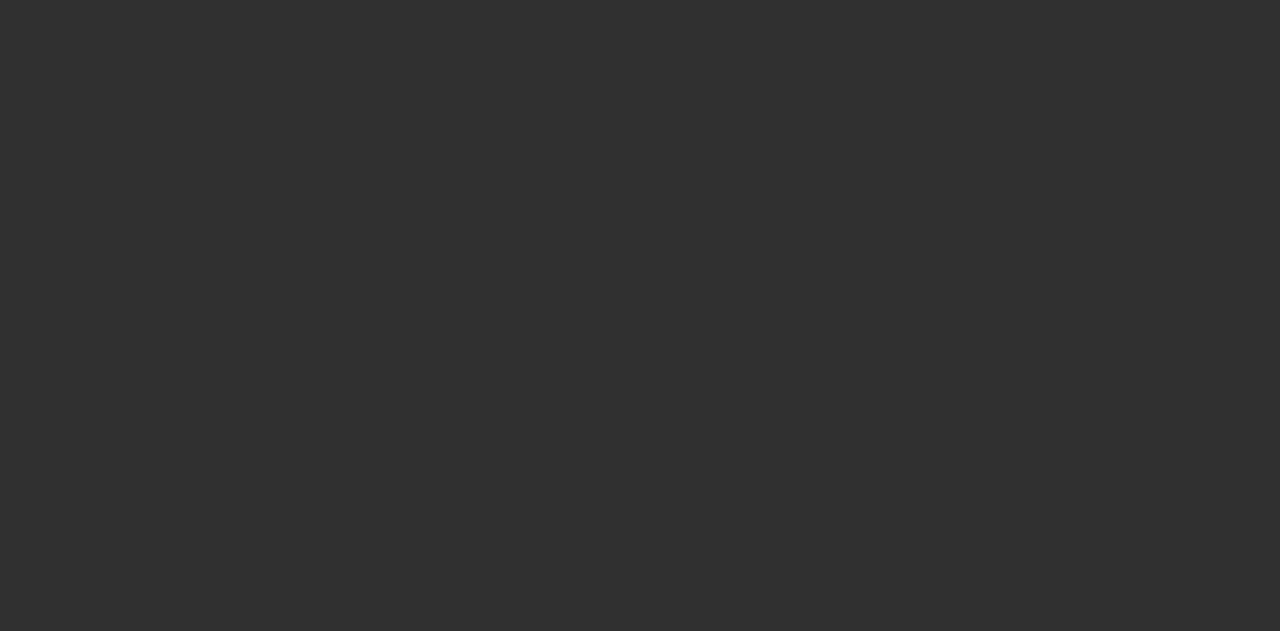 scroll, scrollTop: 0, scrollLeft: 0, axis: both 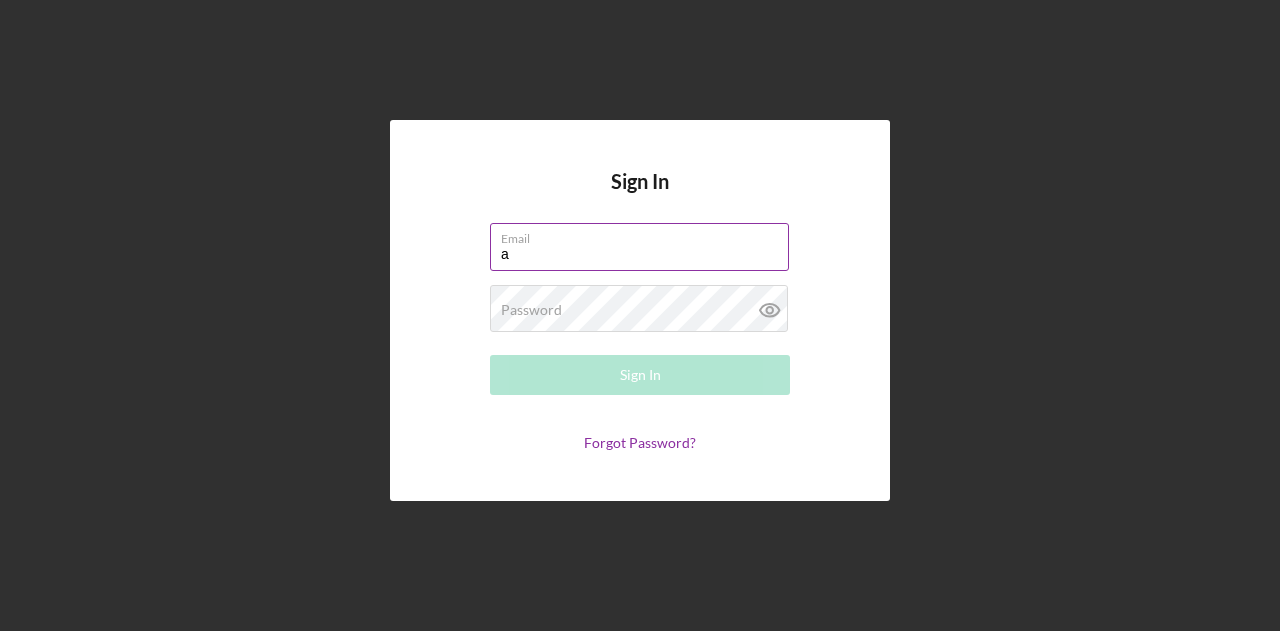 type on "ashton@[EXAMPLE.COM]" 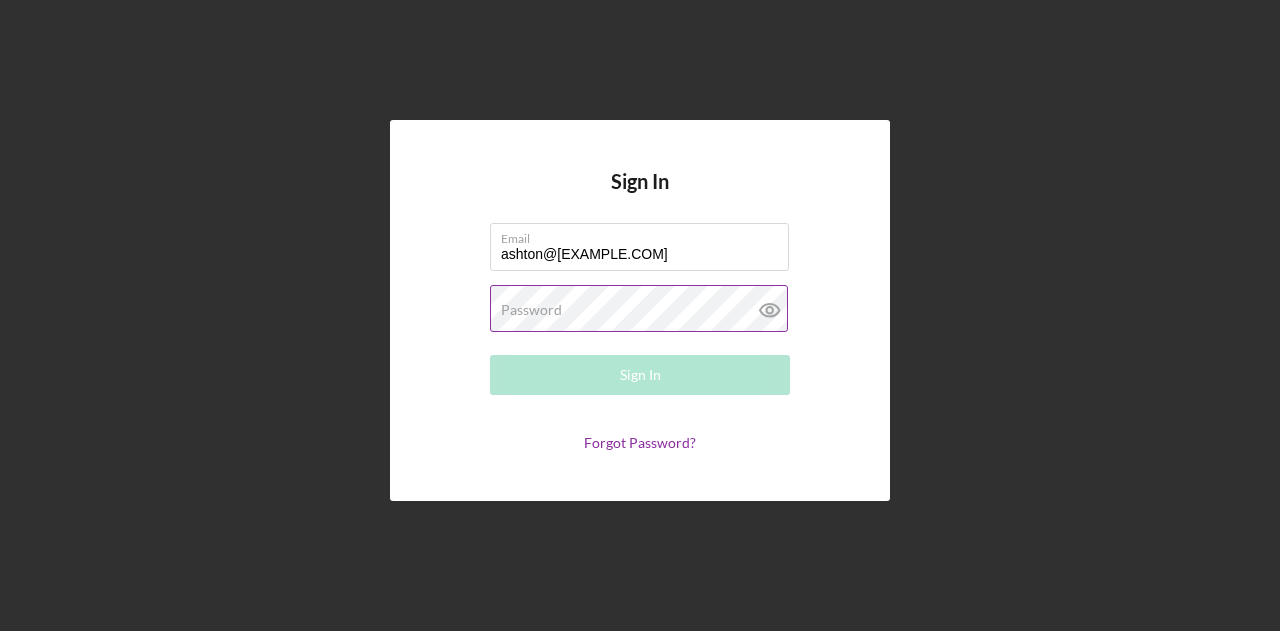 click on "Password" at bounding box center [531, 310] 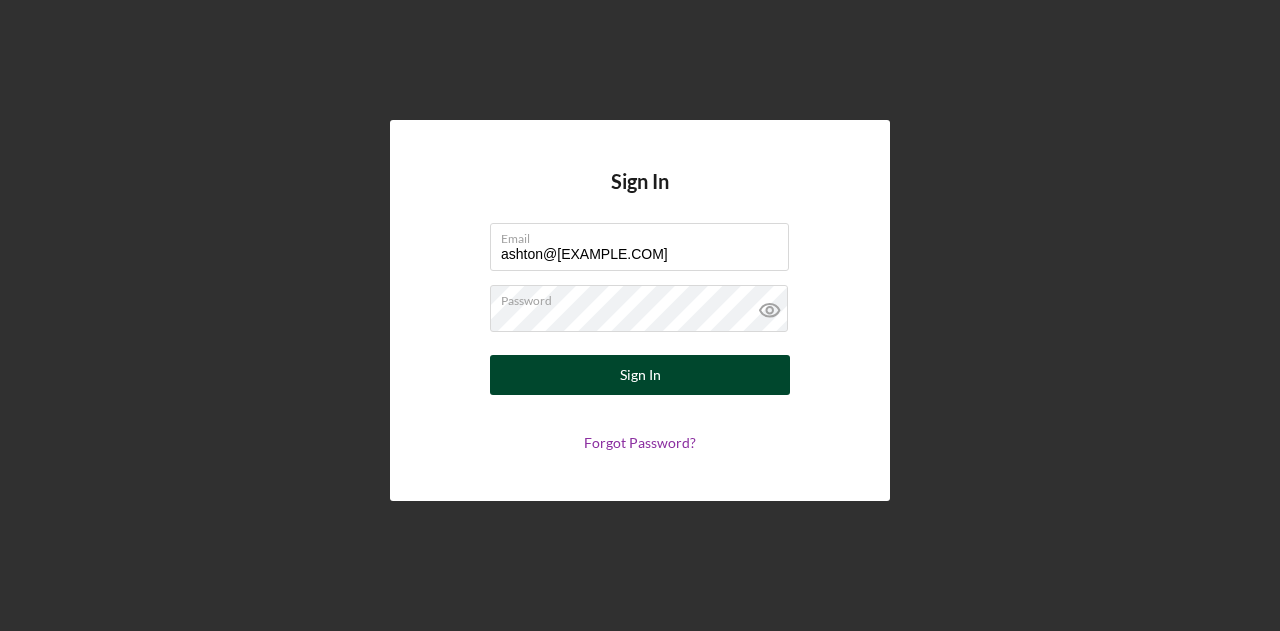 click on "Sign In" at bounding box center (640, 375) 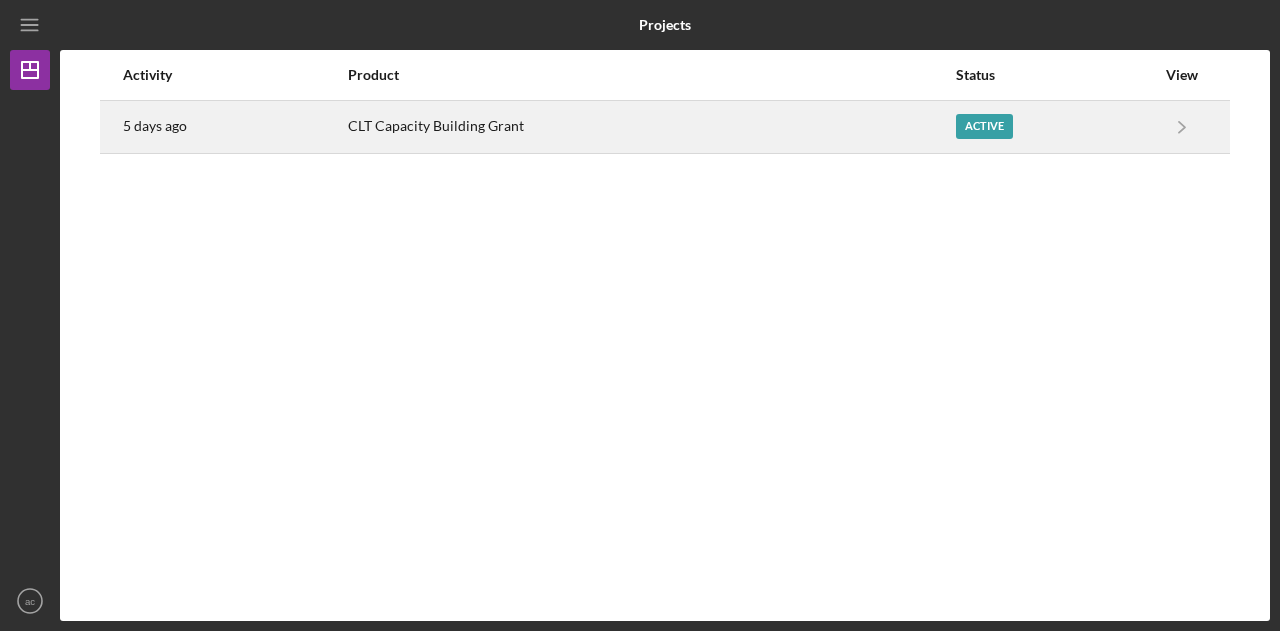 click on "Active" at bounding box center [984, 126] 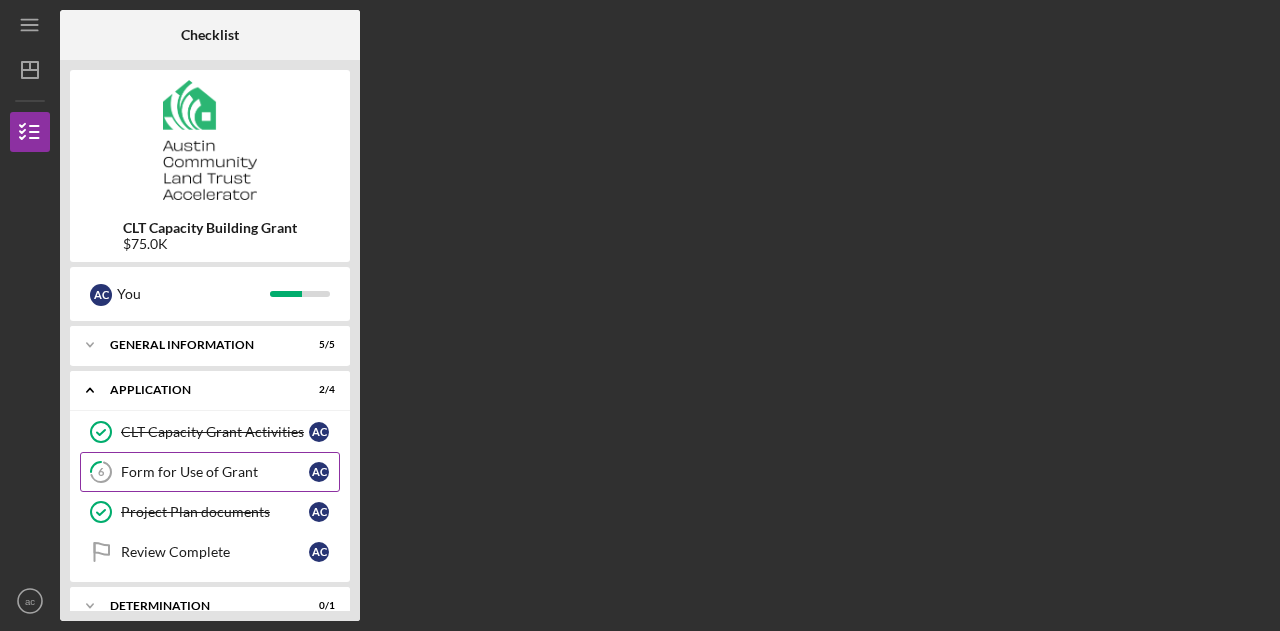 click on "Form for Use of Grant" at bounding box center [215, 472] 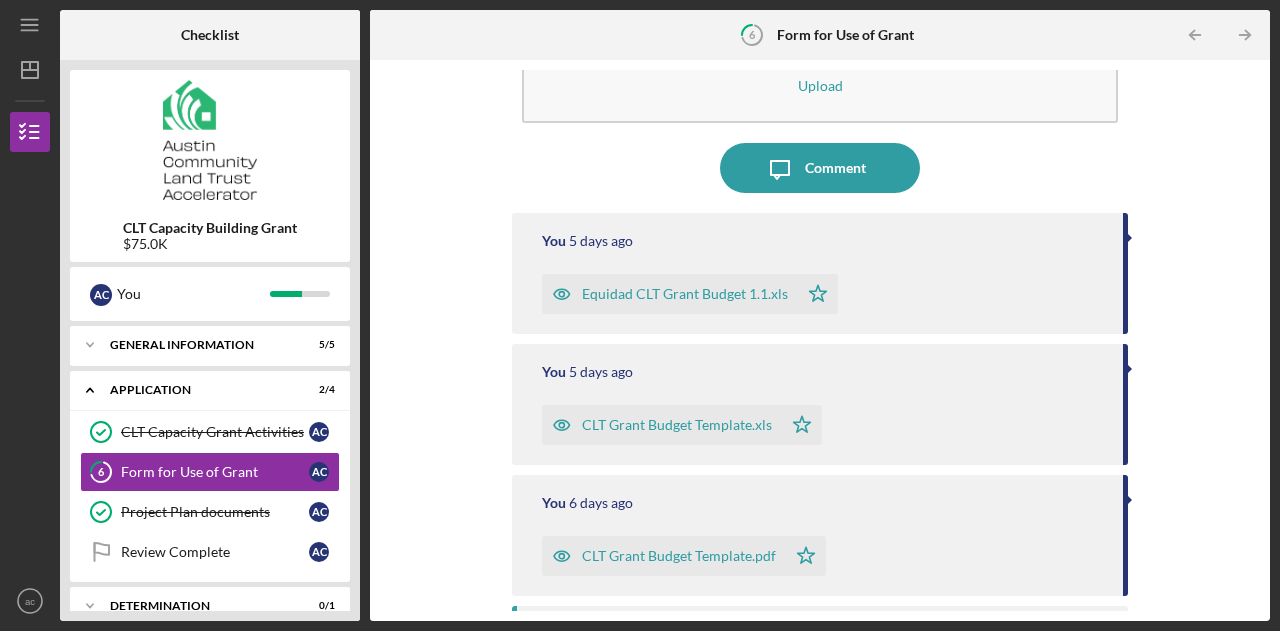 scroll, scrollTop: 240, scrollLeft: 0, axis: vertical 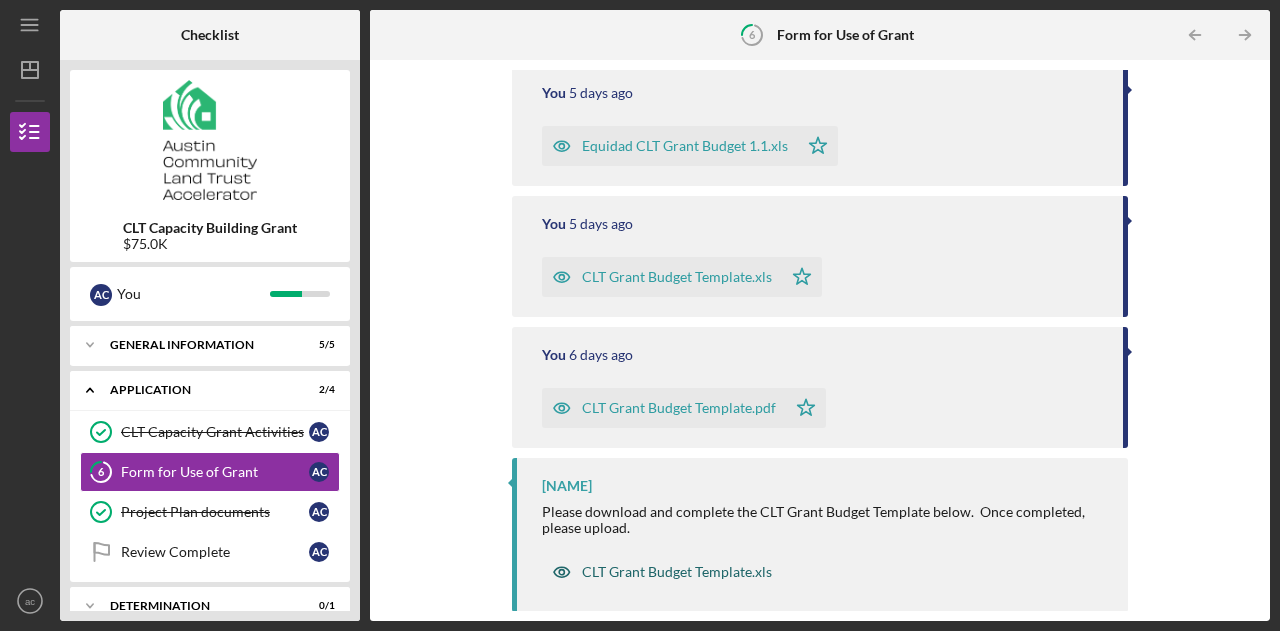 click on "CLT Grant Budget Template.xls" at bounding box center (677, 572) 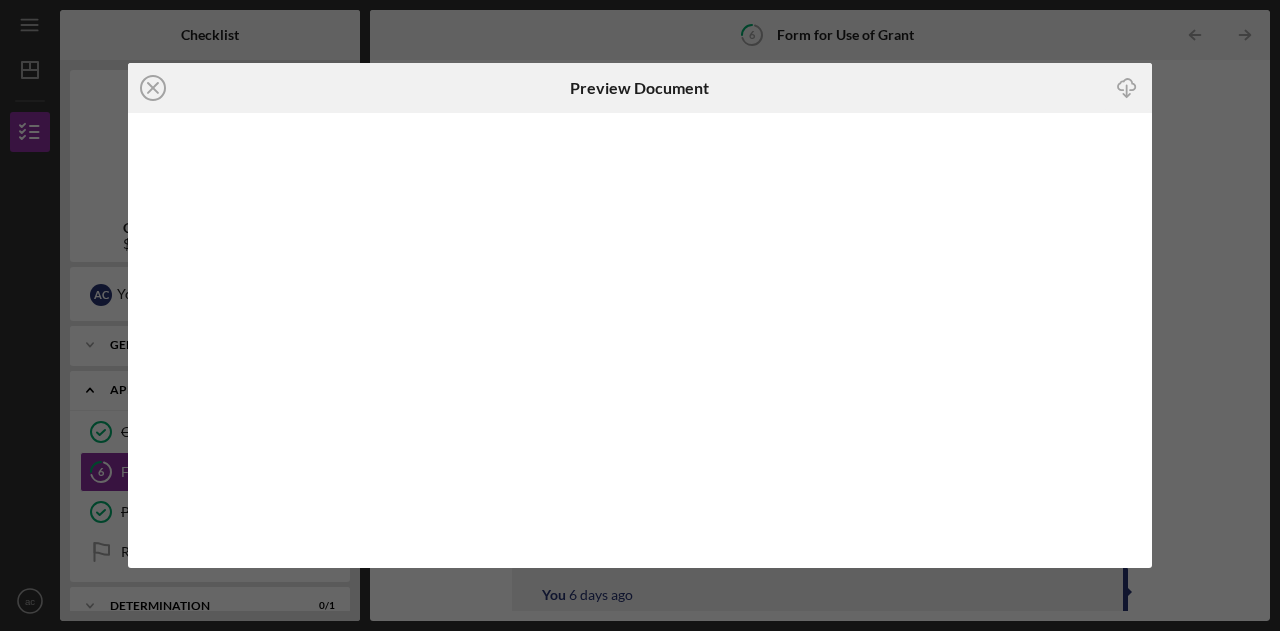 click on "Icon/Close Preview Document Icon/Download" at bounding box center (640, 315) 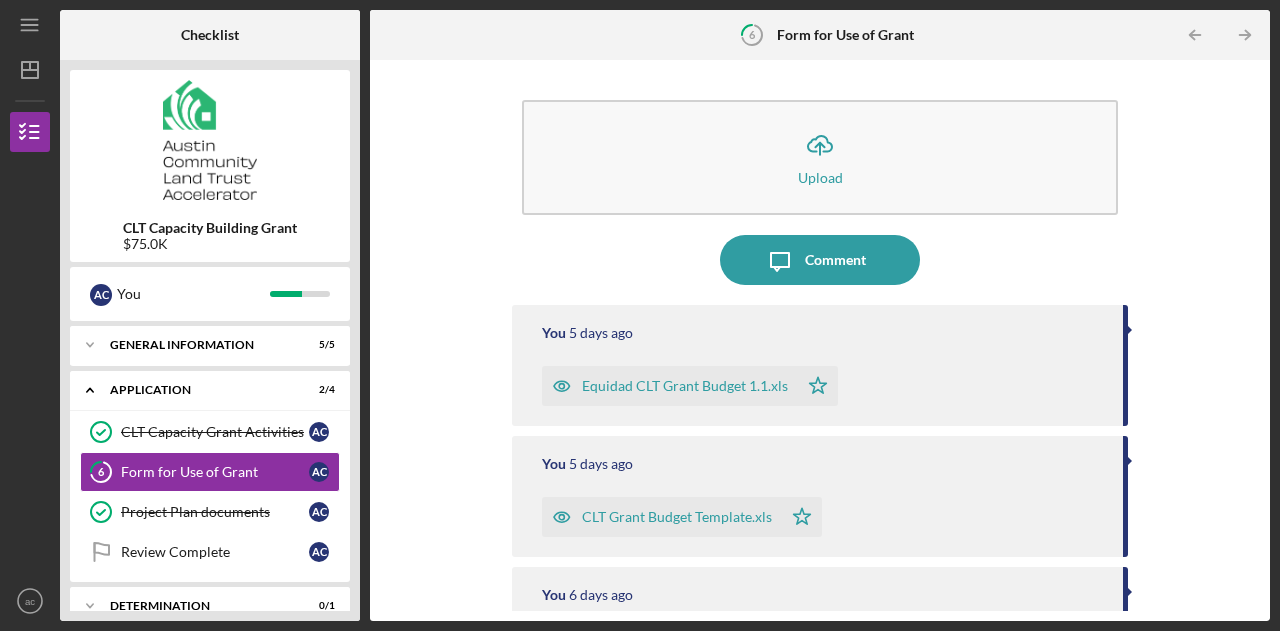 scroll, scrollTop: 0, scrollLeft: 0, axis: both 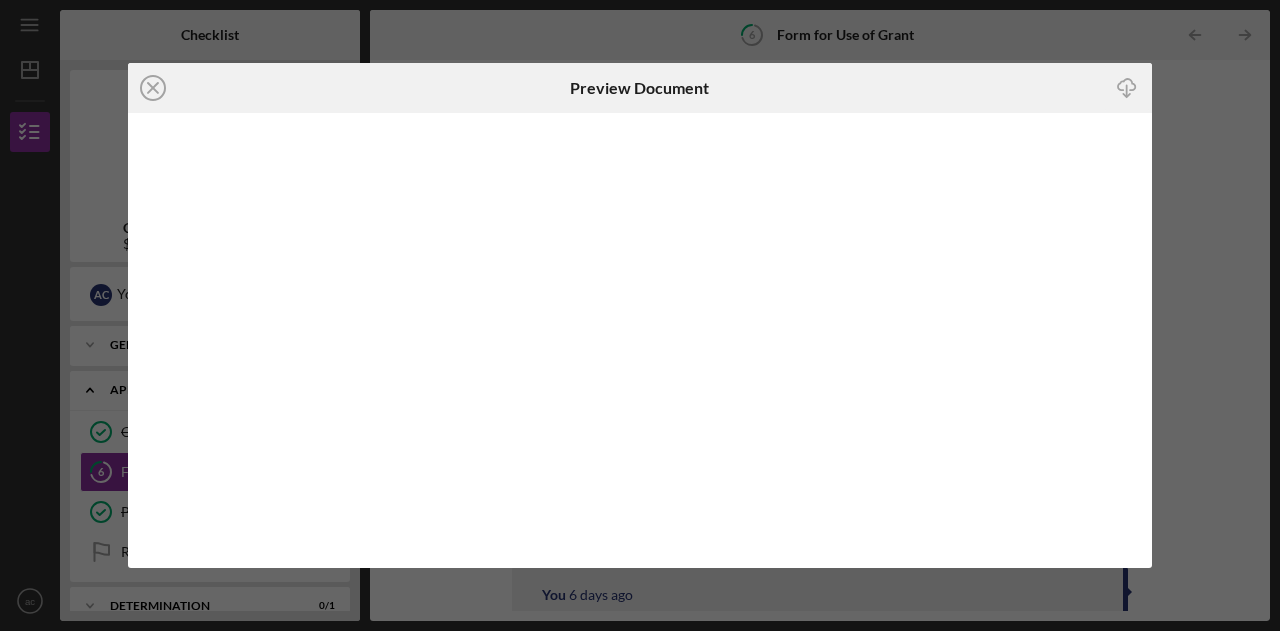 click on "Icon/Close Preview Document Icon/Download" at bounding box center (640, 315) 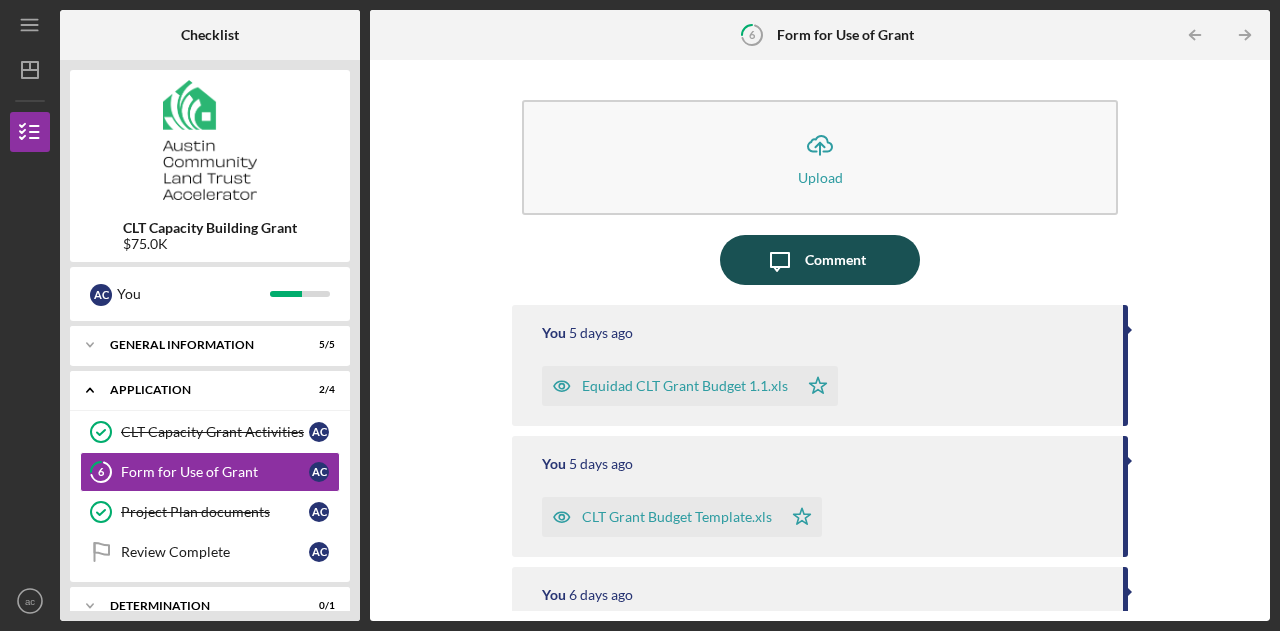 click on "Comment" at bounding box center (835, 260) 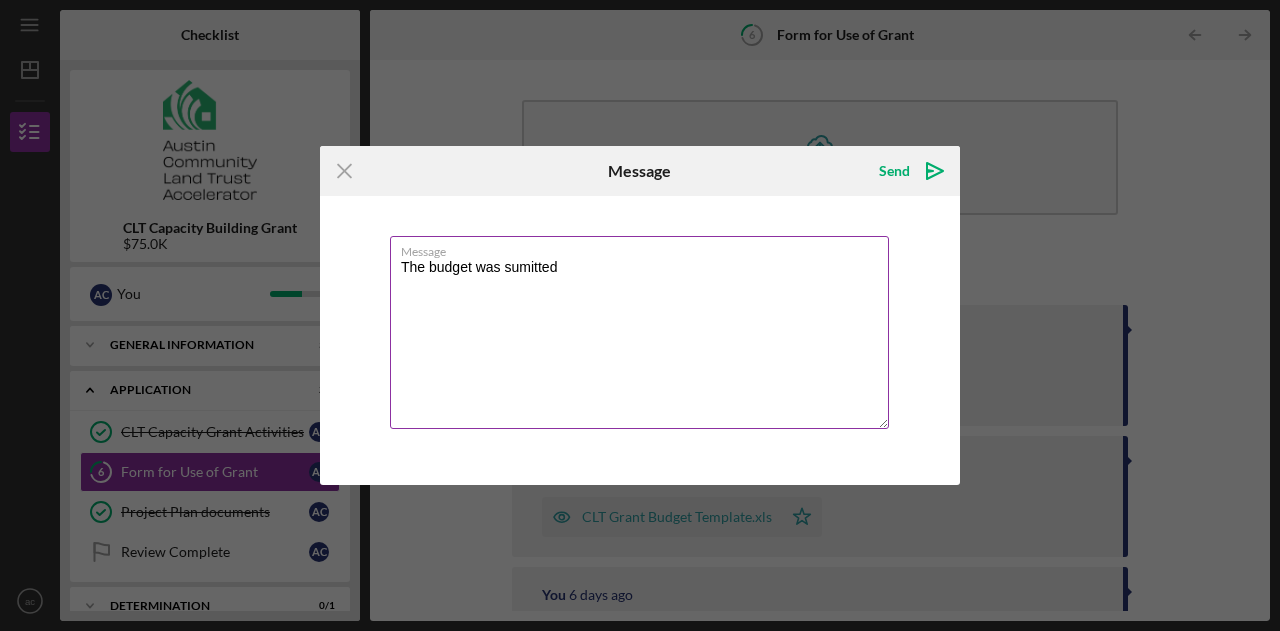 click on "The budget was sumitted" at bounding box center [639, 332] 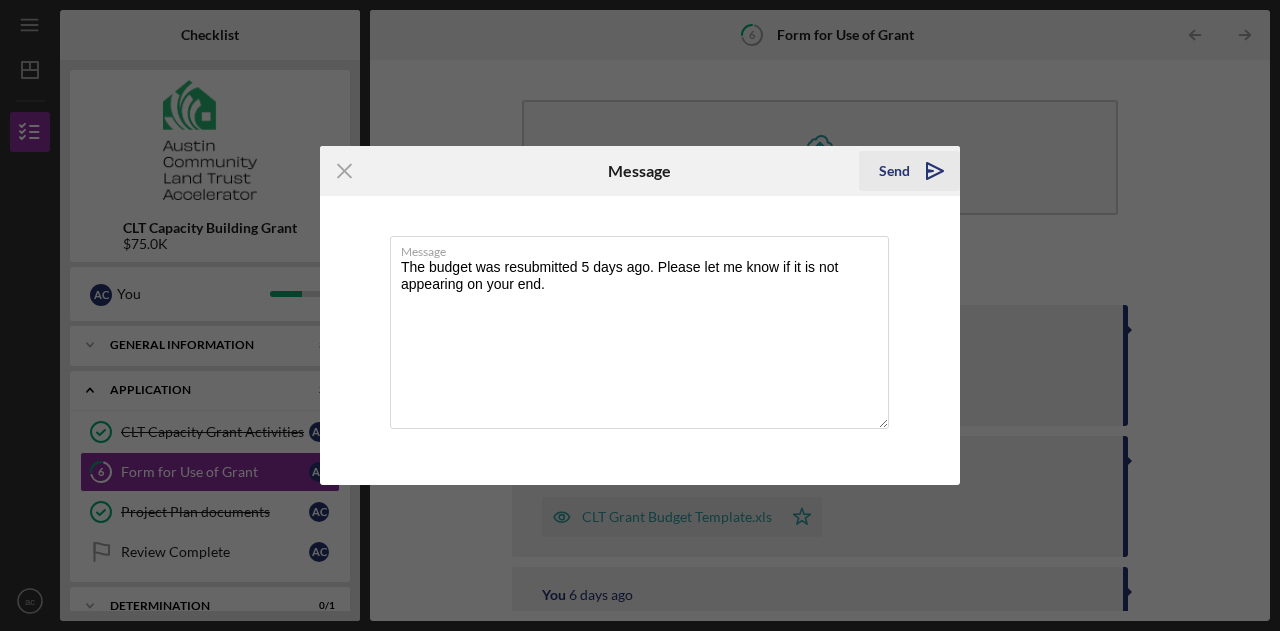 type on "The budget was resubmitted 5 days ago. Please let me know if it is not appearing on your end." 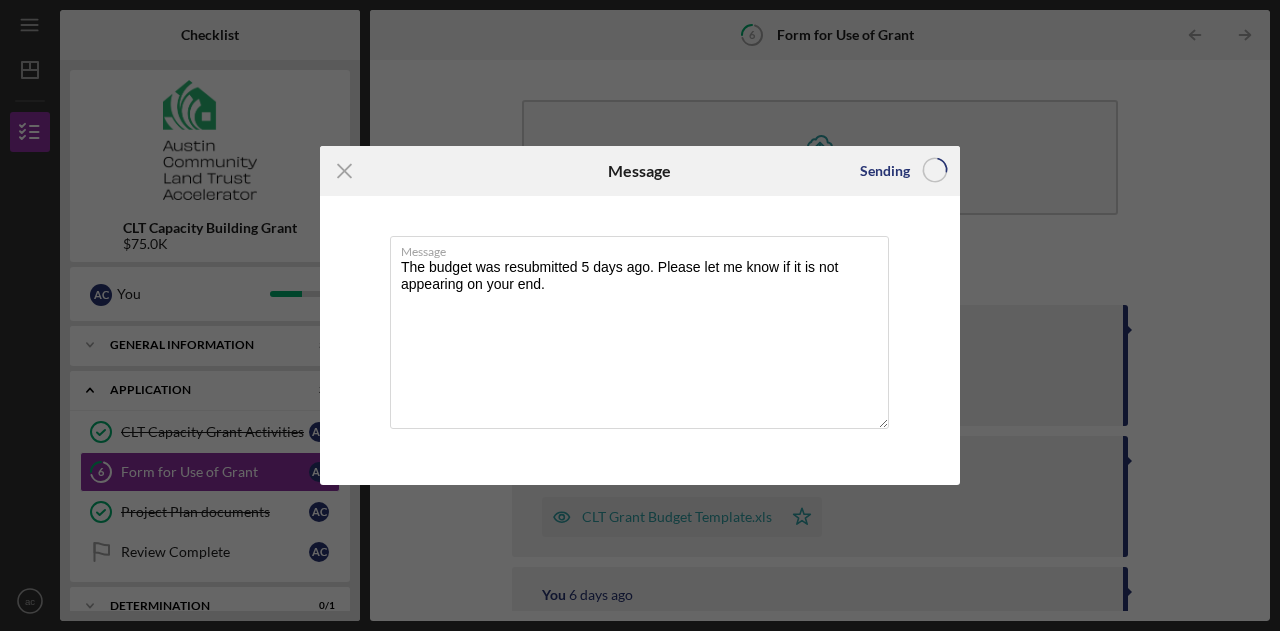 type 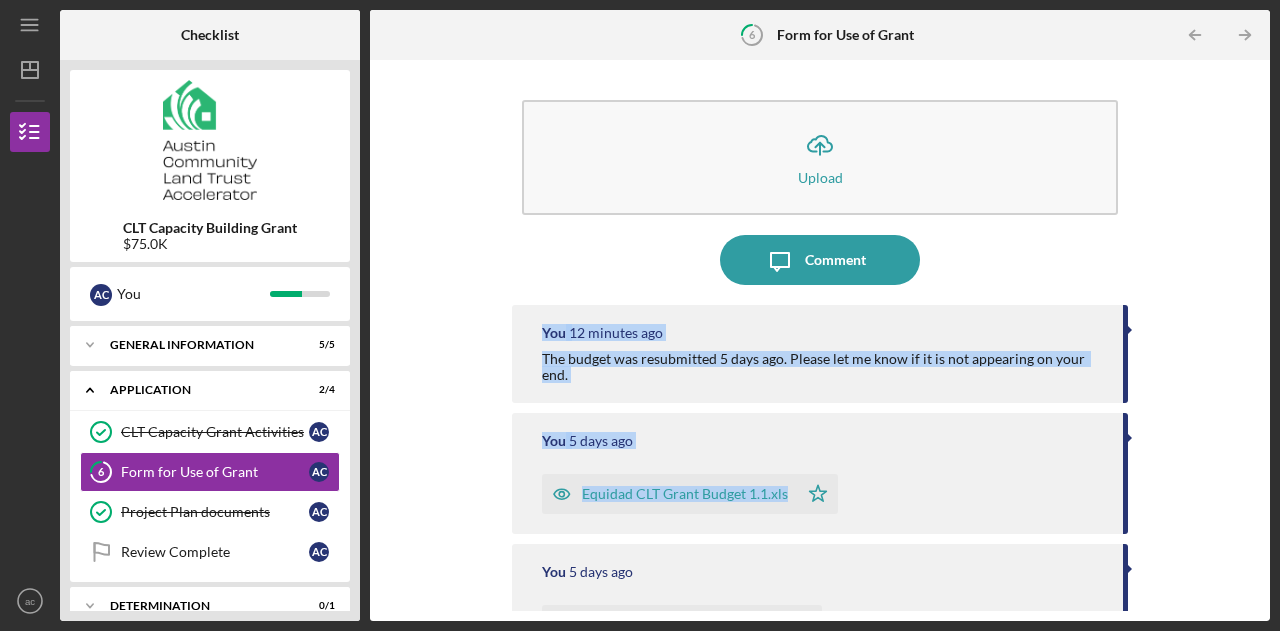 drag, startPoint x: 1253, startPoint y: 261, endPoint x: 1258, endPoint y: 457, distance: 196.06377 